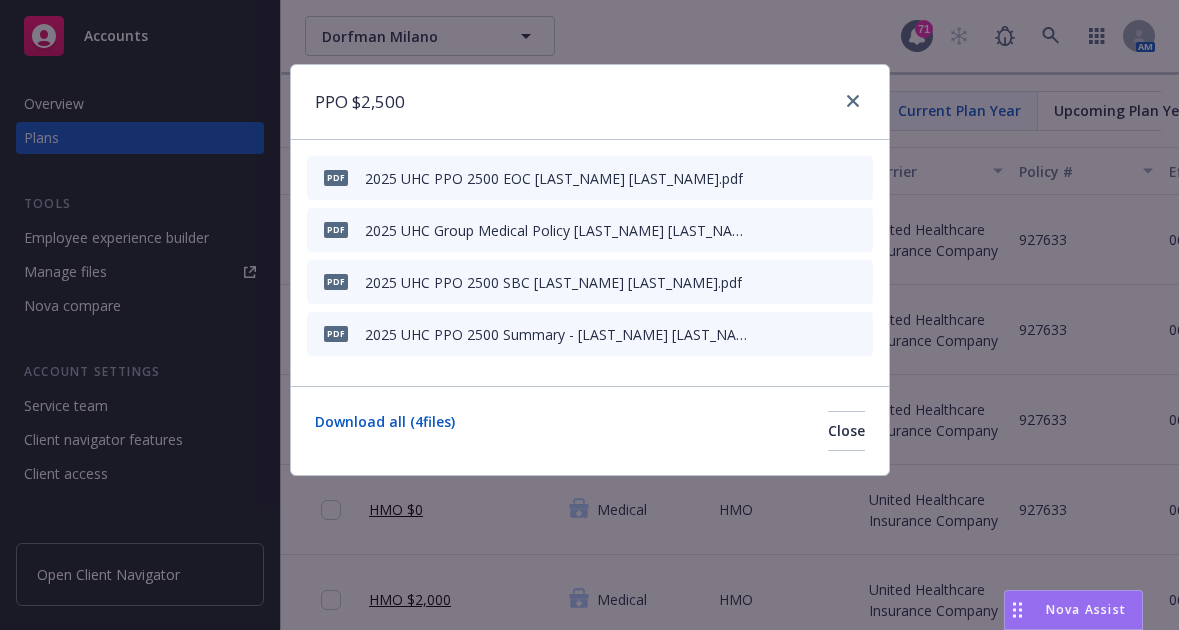 scroll, scrollTop: 0, scrollLeft: 0, axis: both 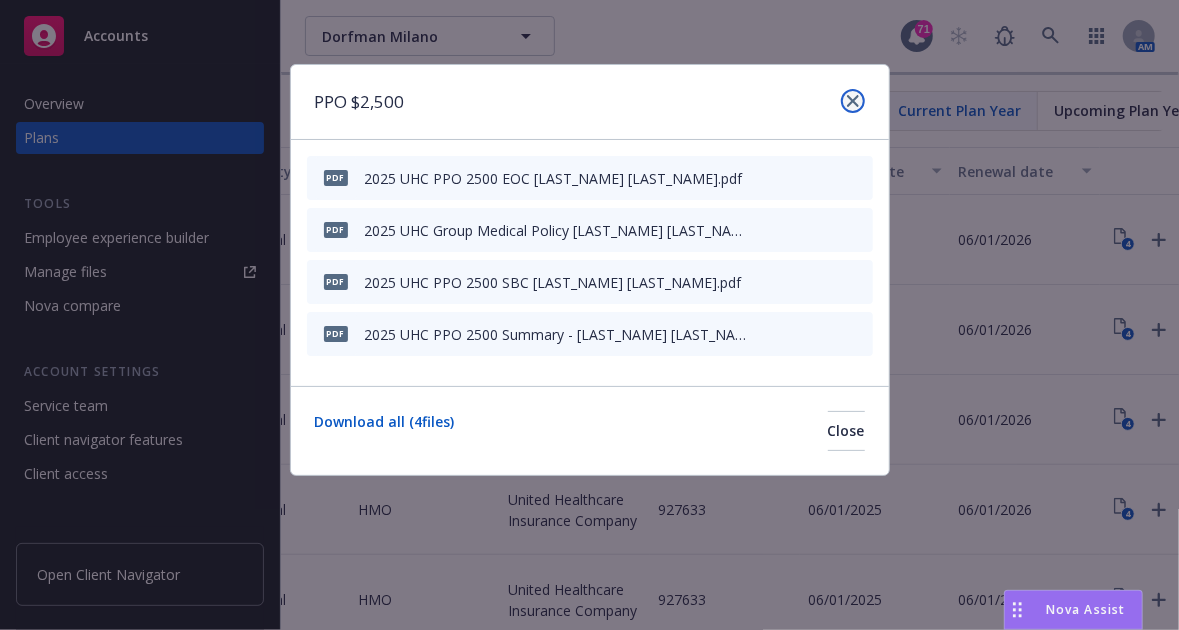 click 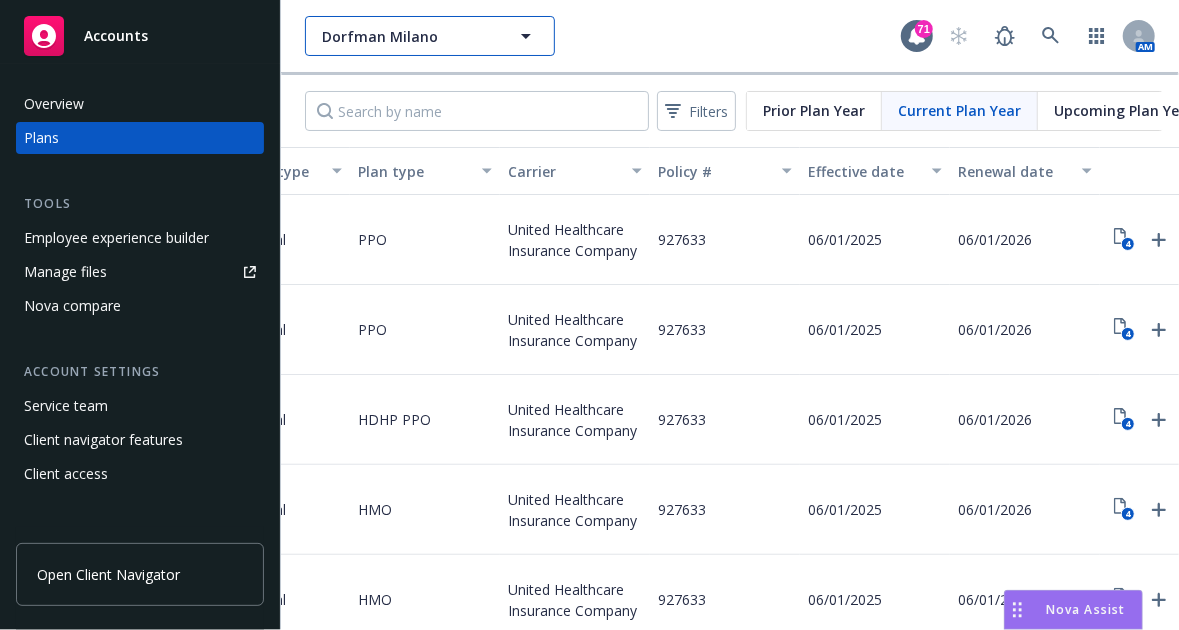 click 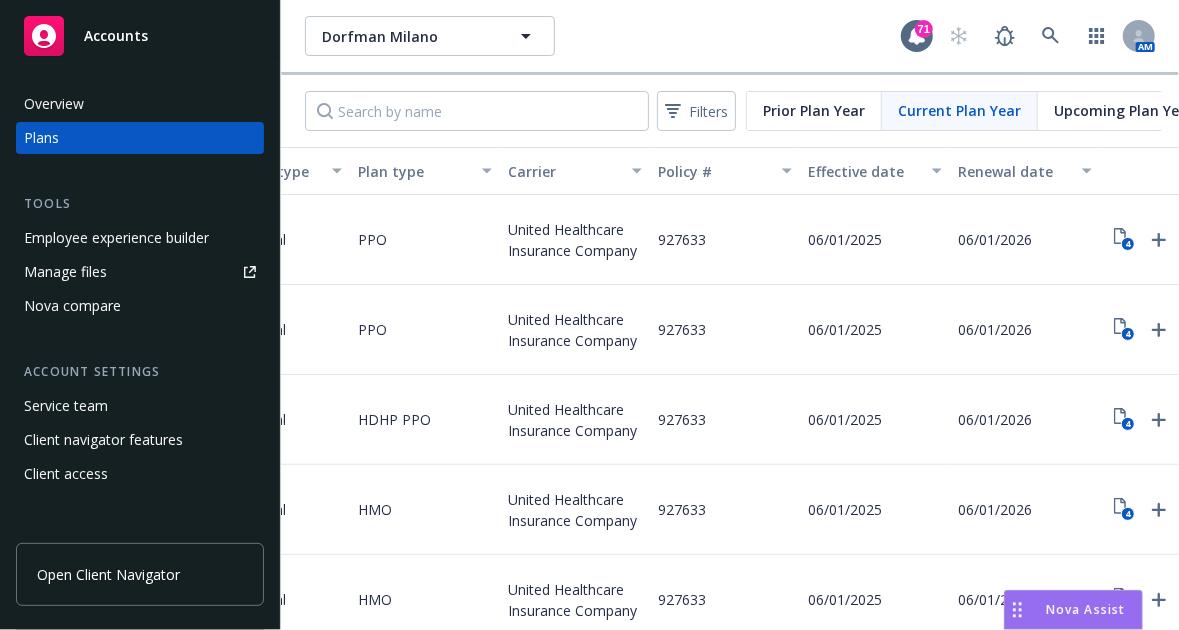 type 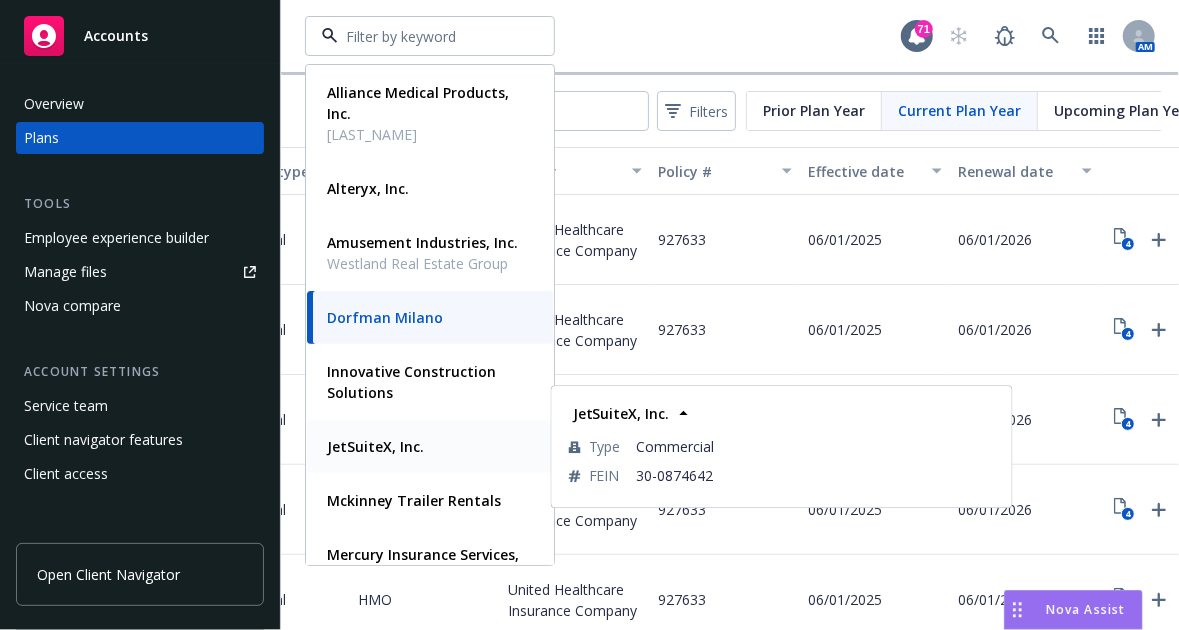 click on "JetSuiteX, Inc. Type Commercial FEIN [FEIN]" at bounding box center (430, 446) 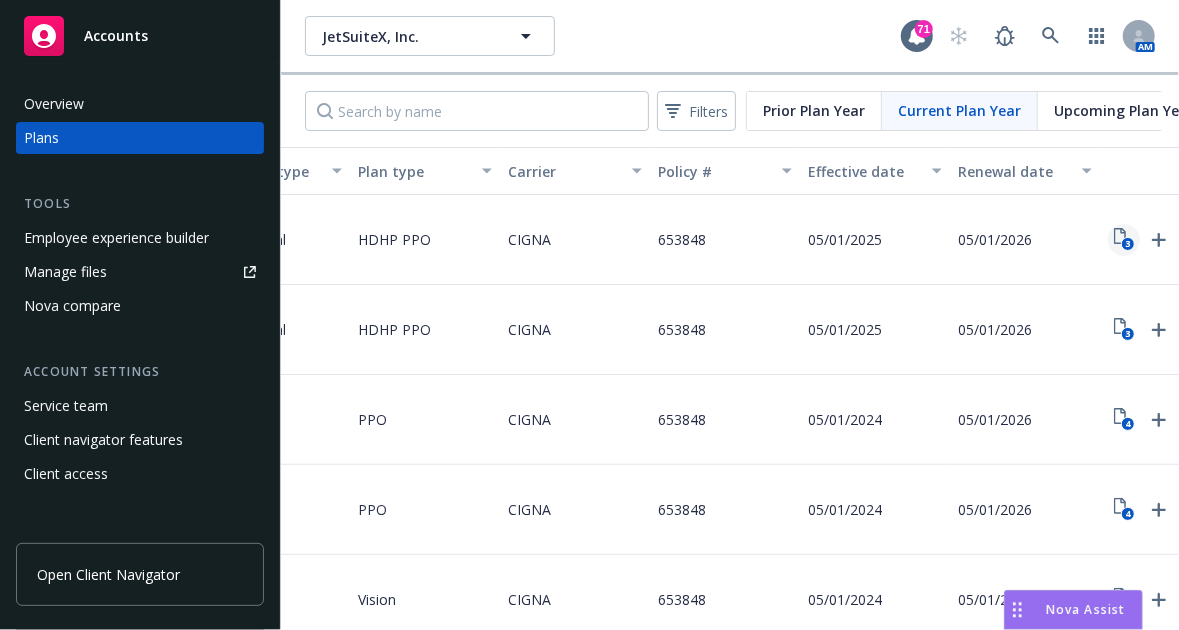 click on "3" 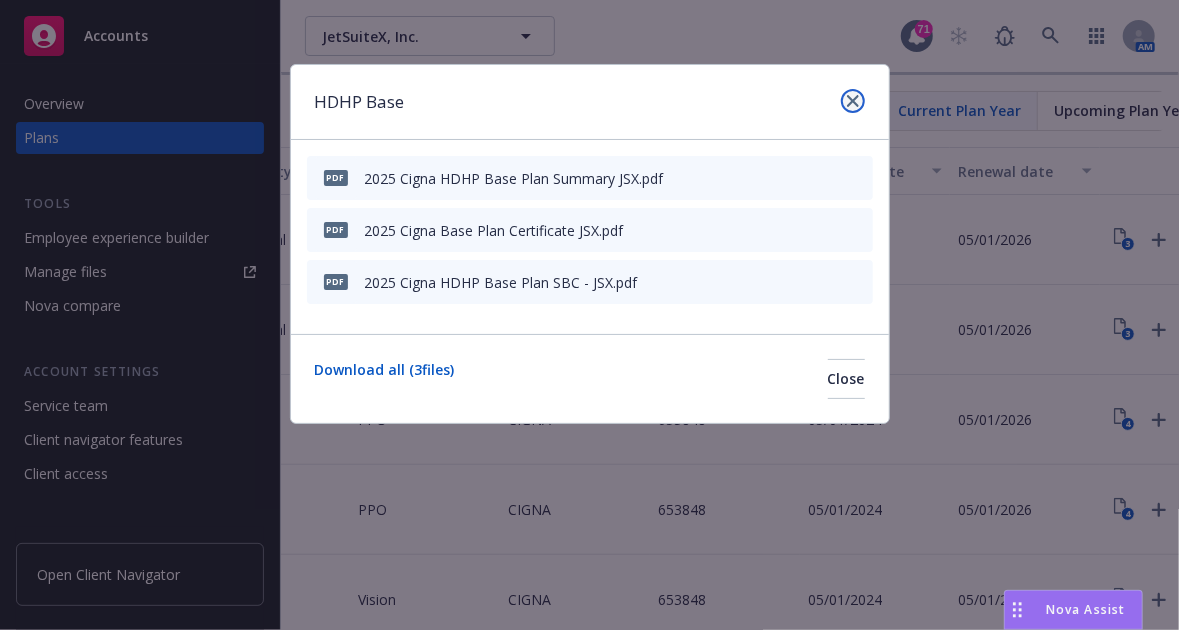 click 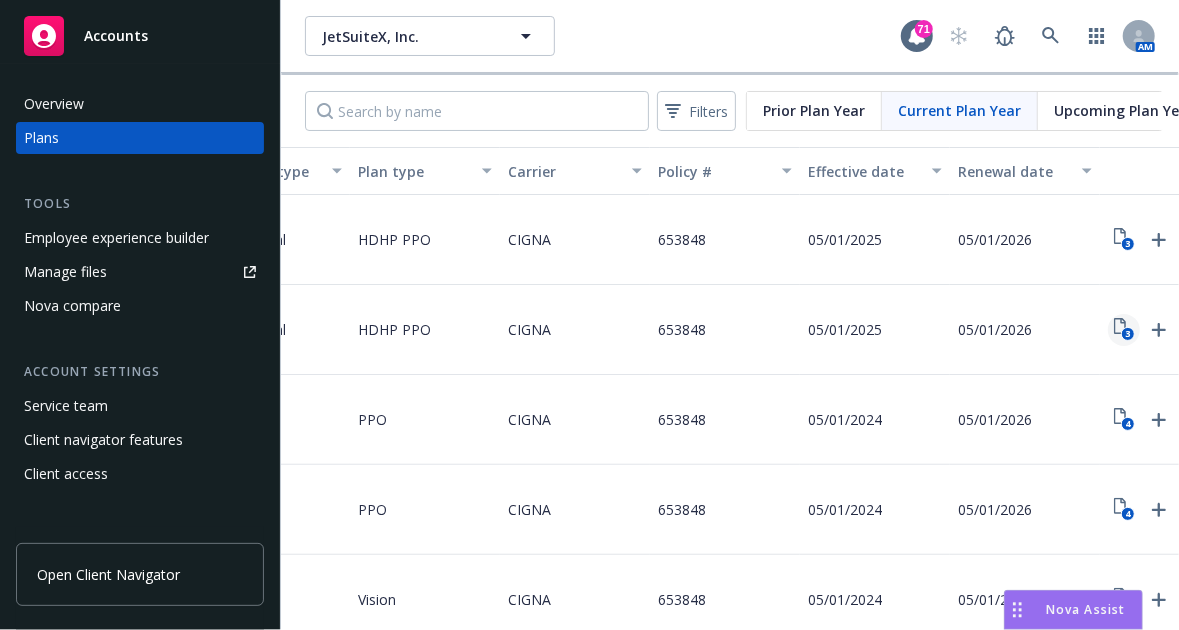 click on "3" at bounding box center (1124, 330) 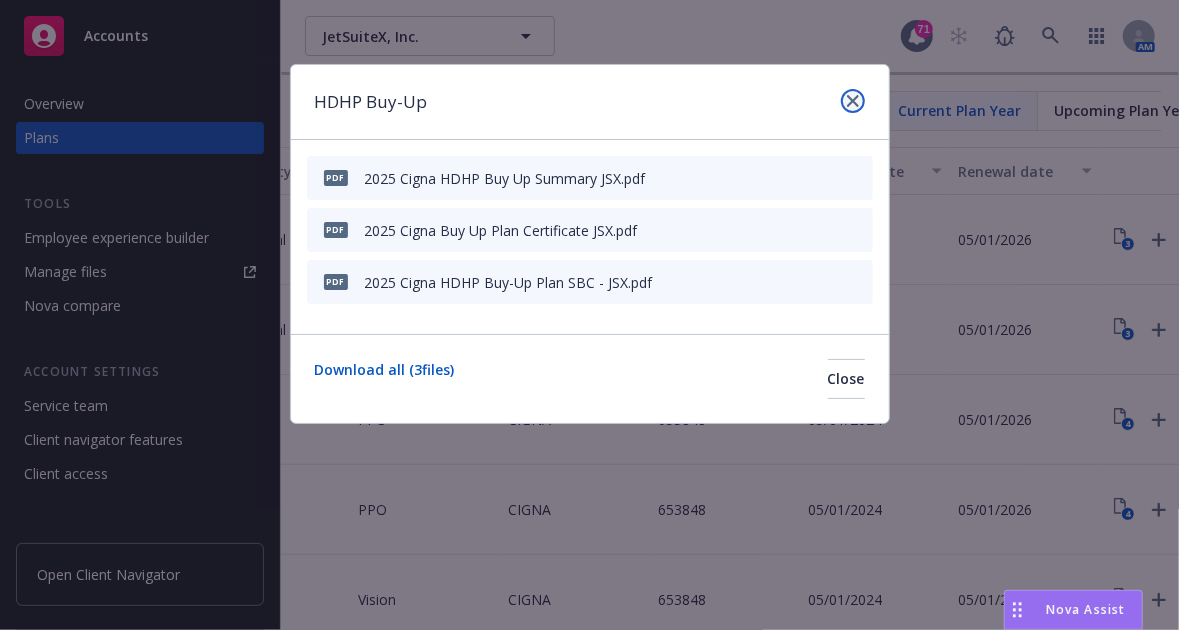 click 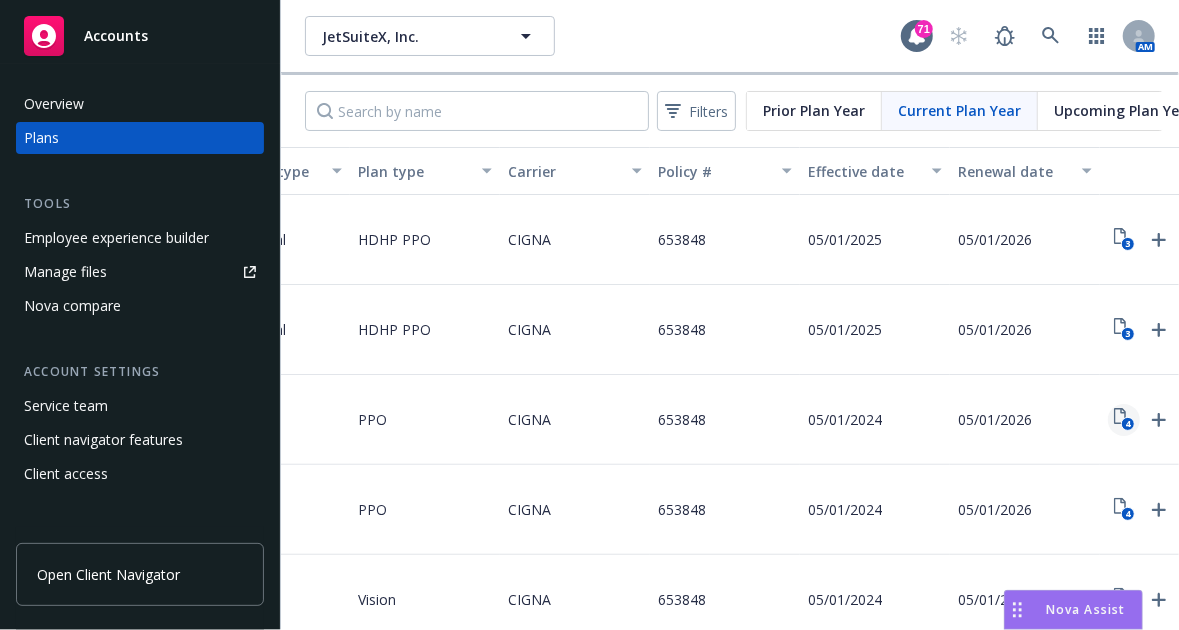 click on "4" at bounding box center [1124, 420] 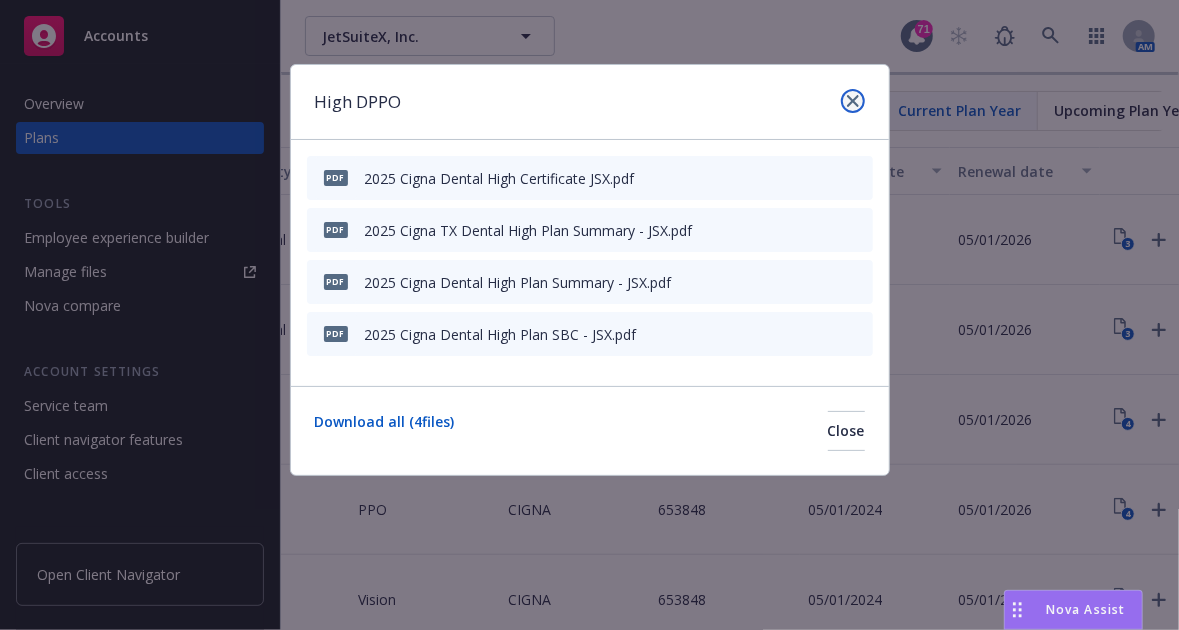 click 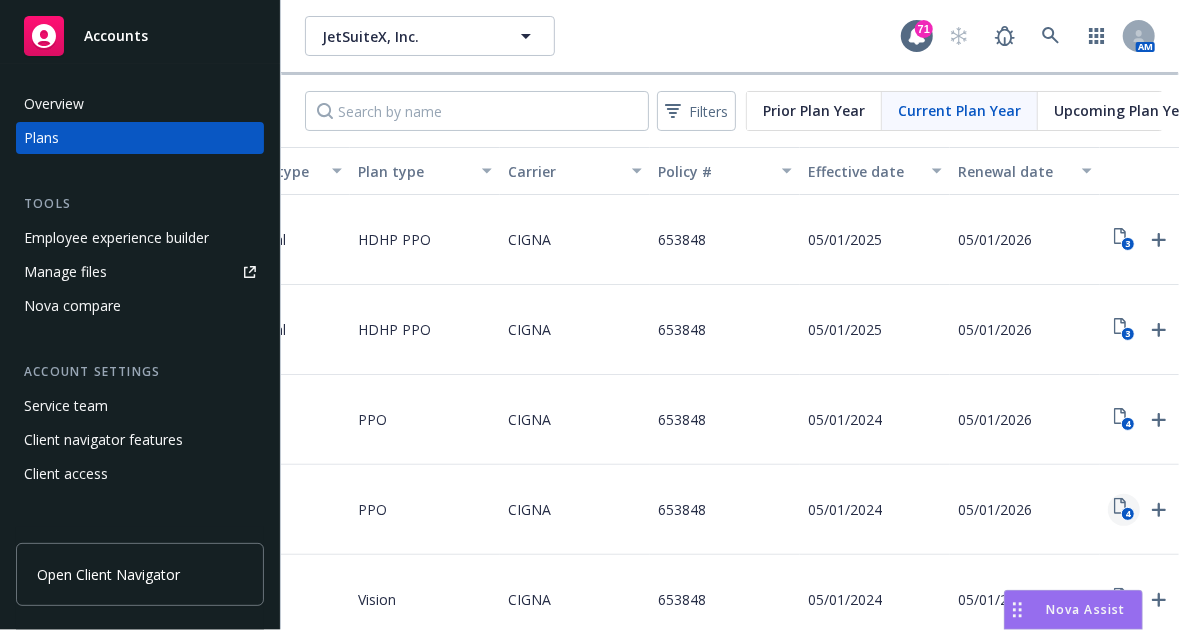 click on "4" 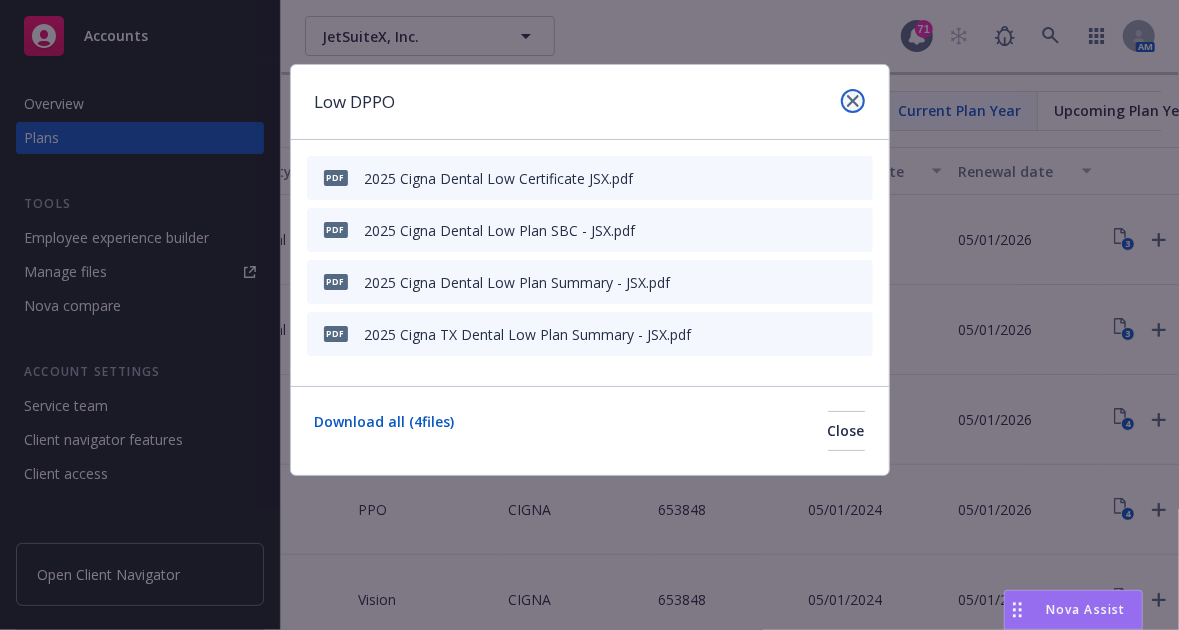 click 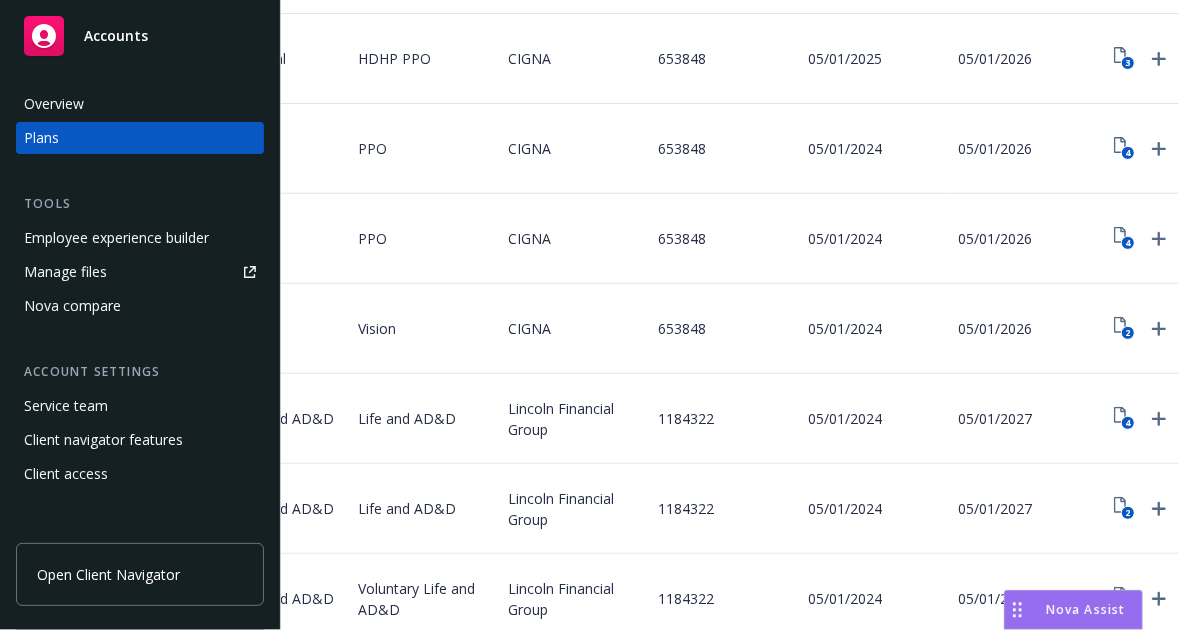 scroll, scrollTop: 272, scrollLeft: 0, axis: vertical 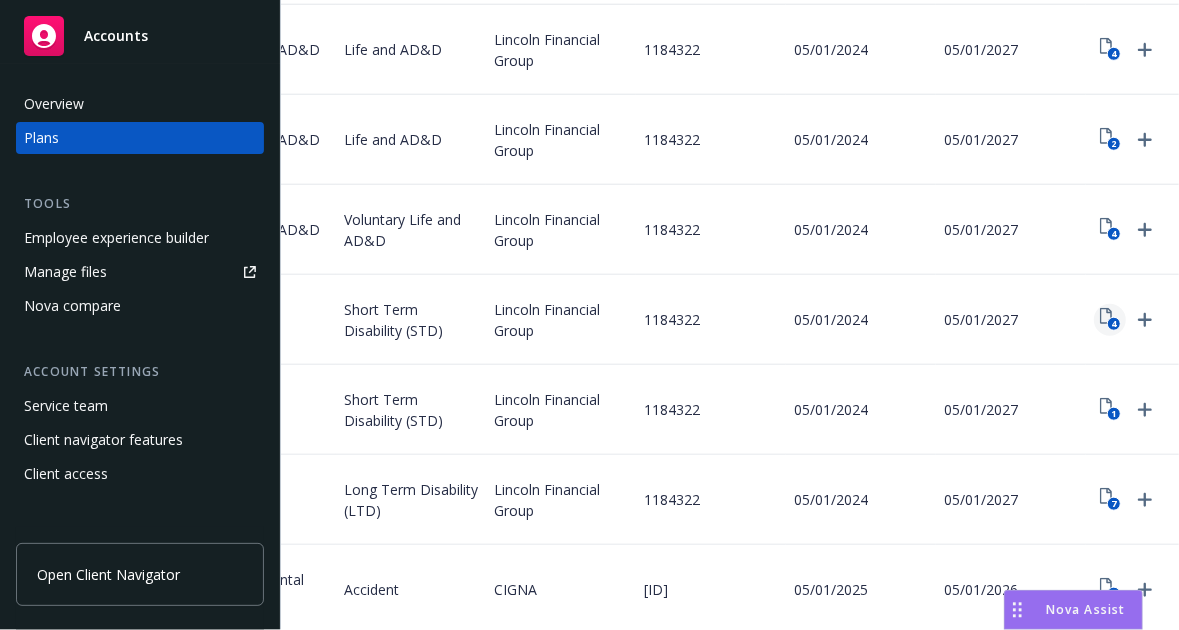 click 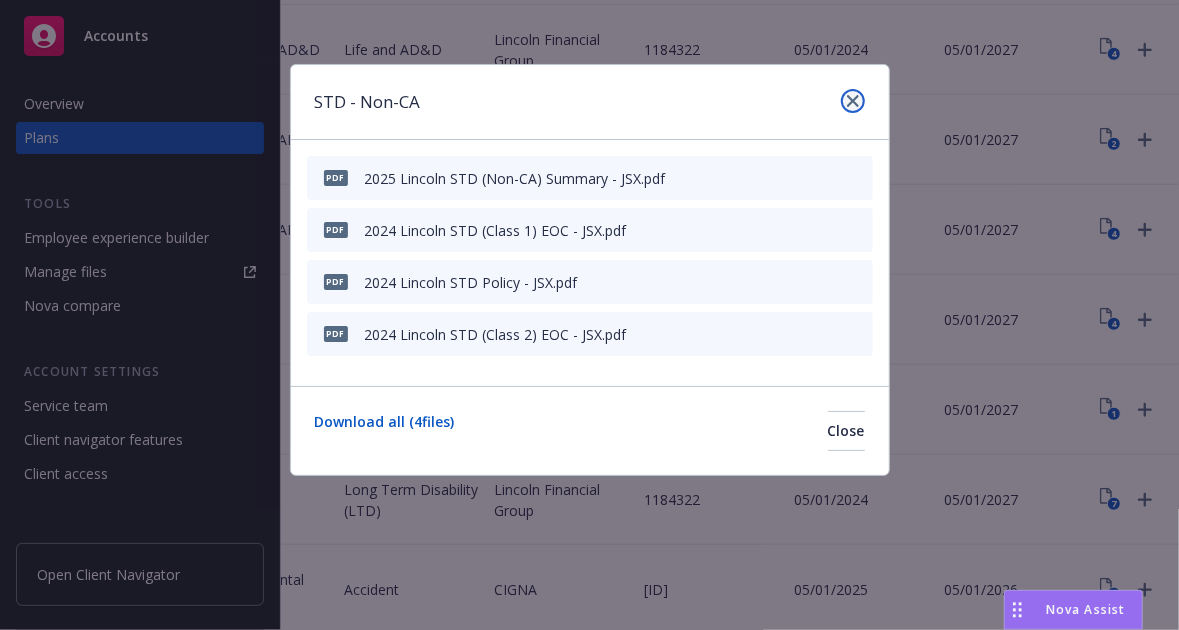 click 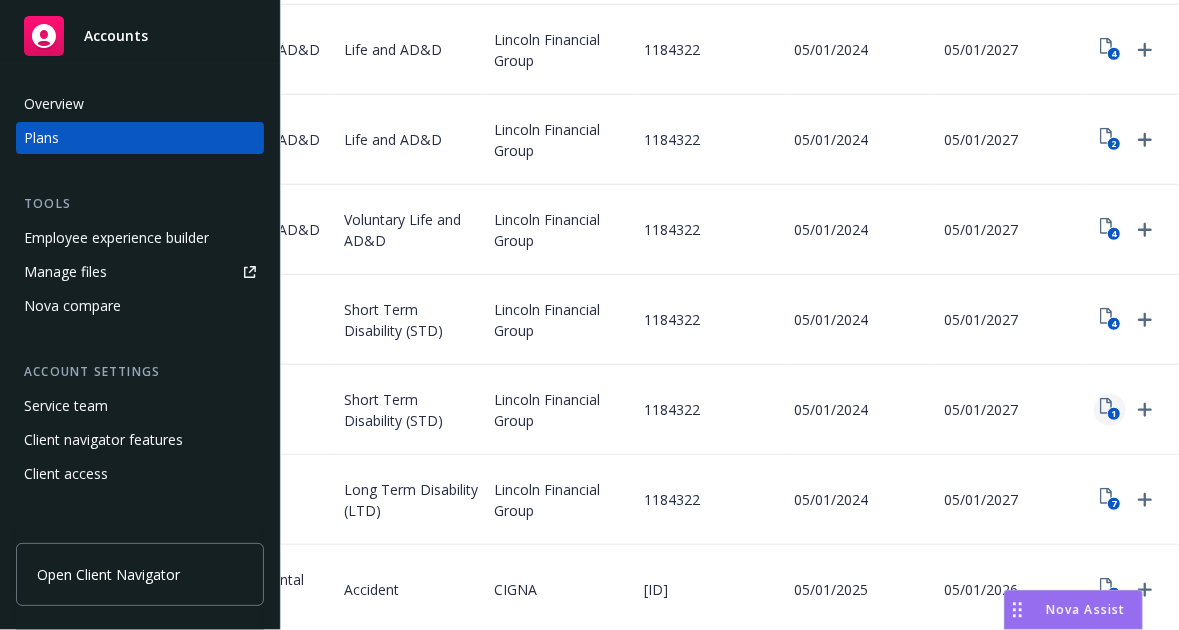click on "1" 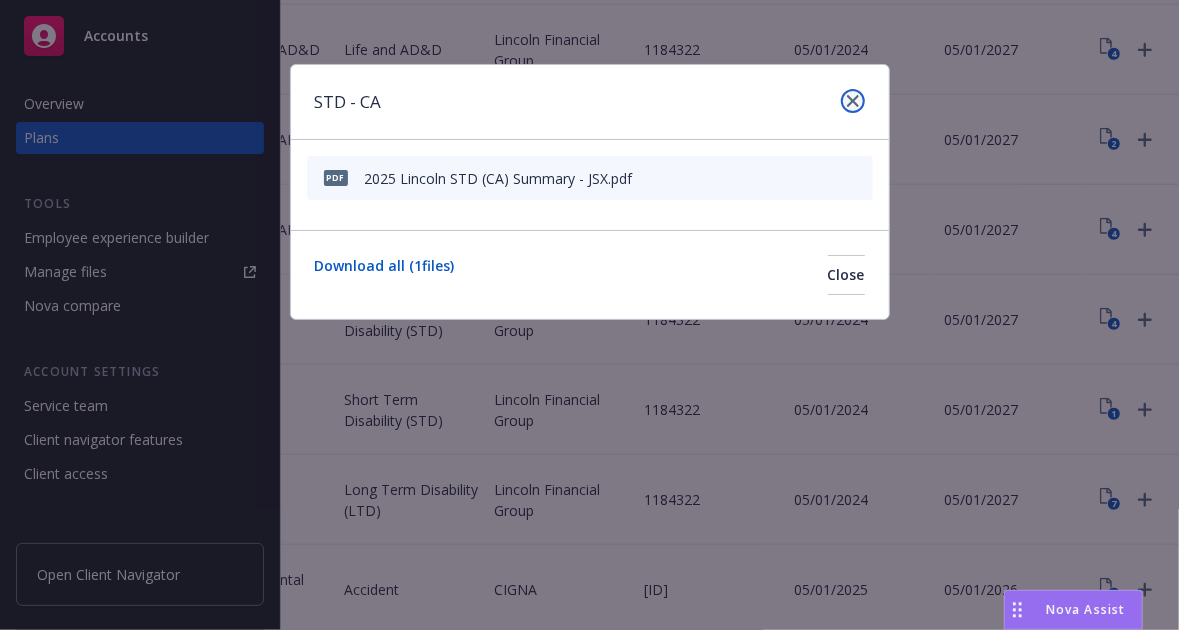 click 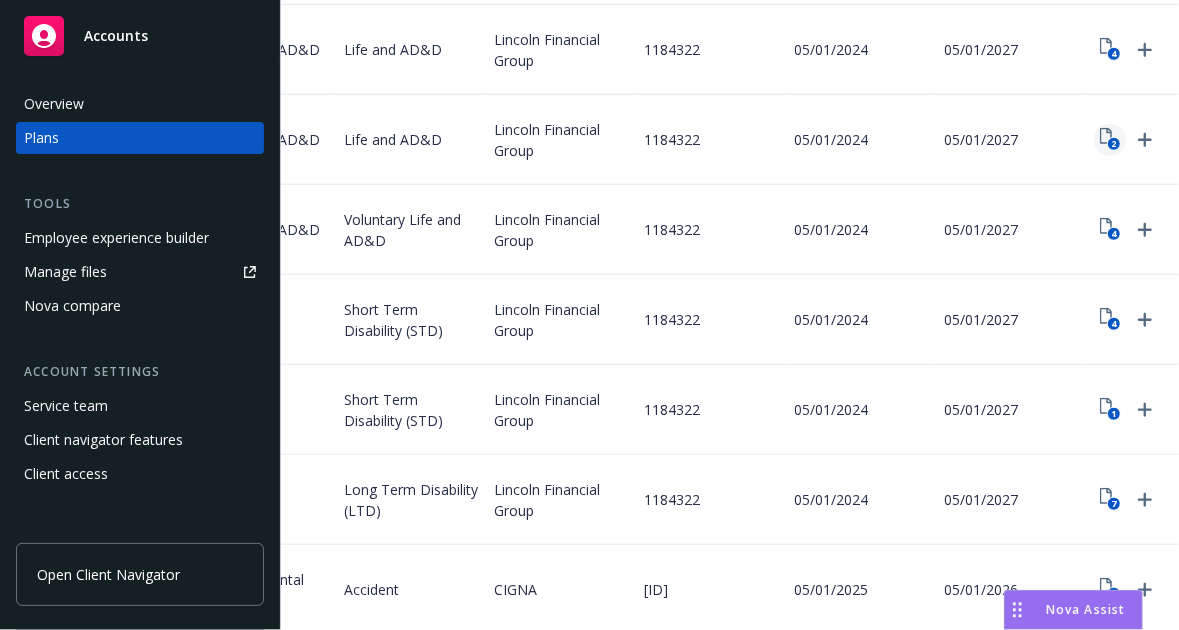 click on "2" 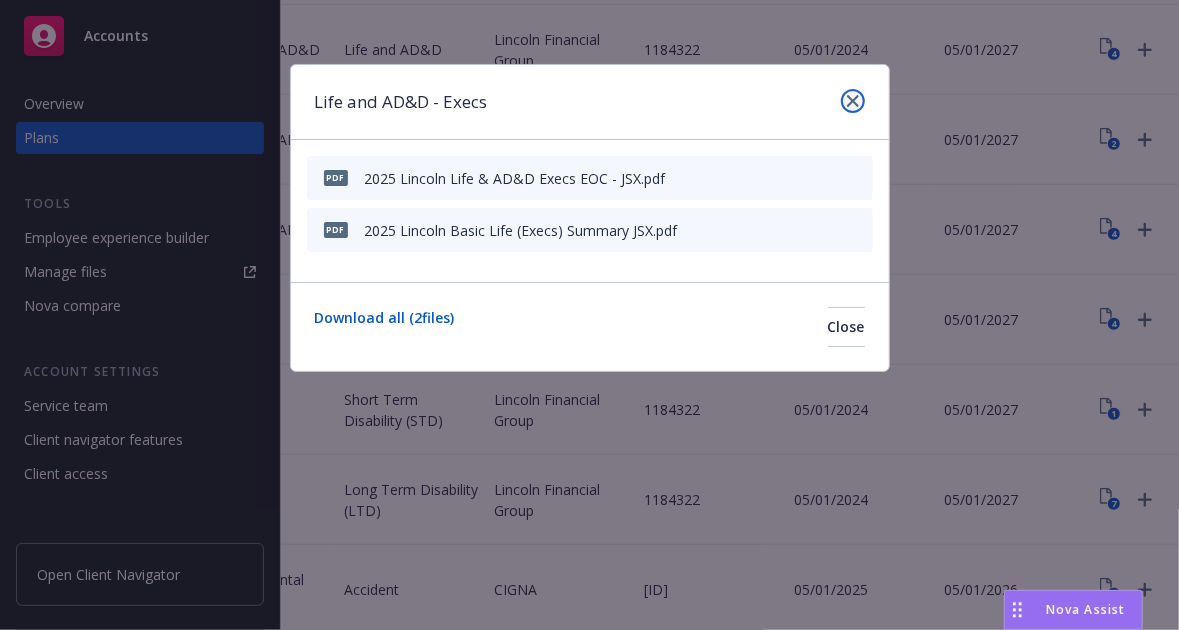 click 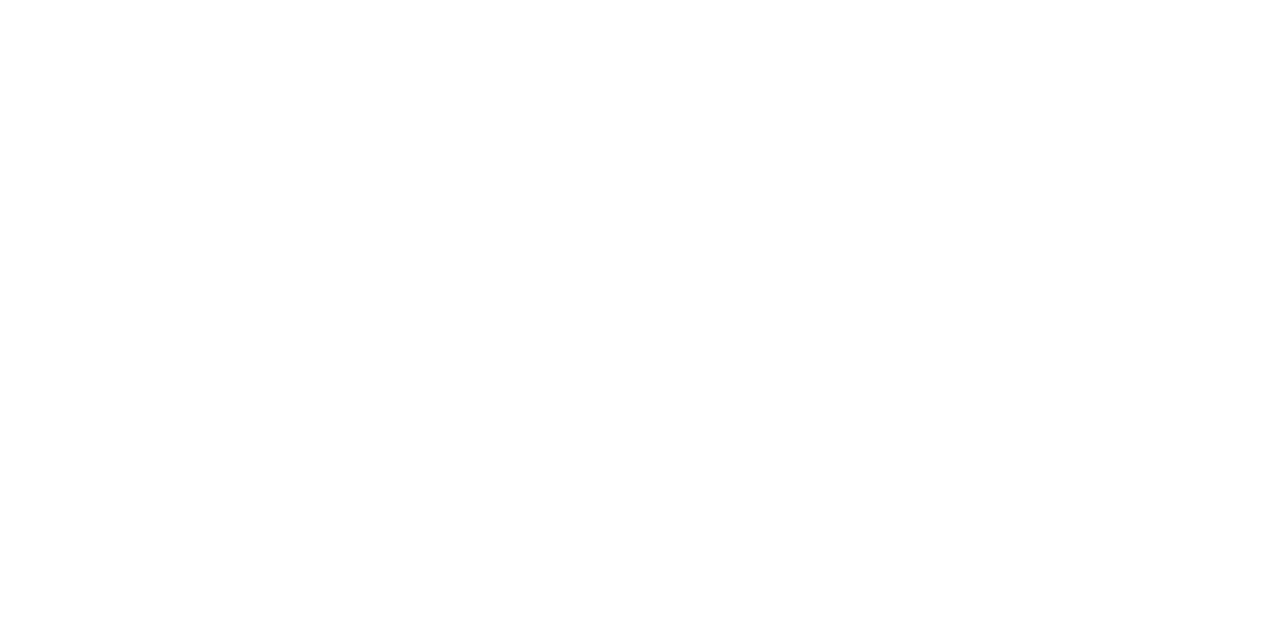 scroll, scrollTop: 0, scrollLeft: 0, axis: both 